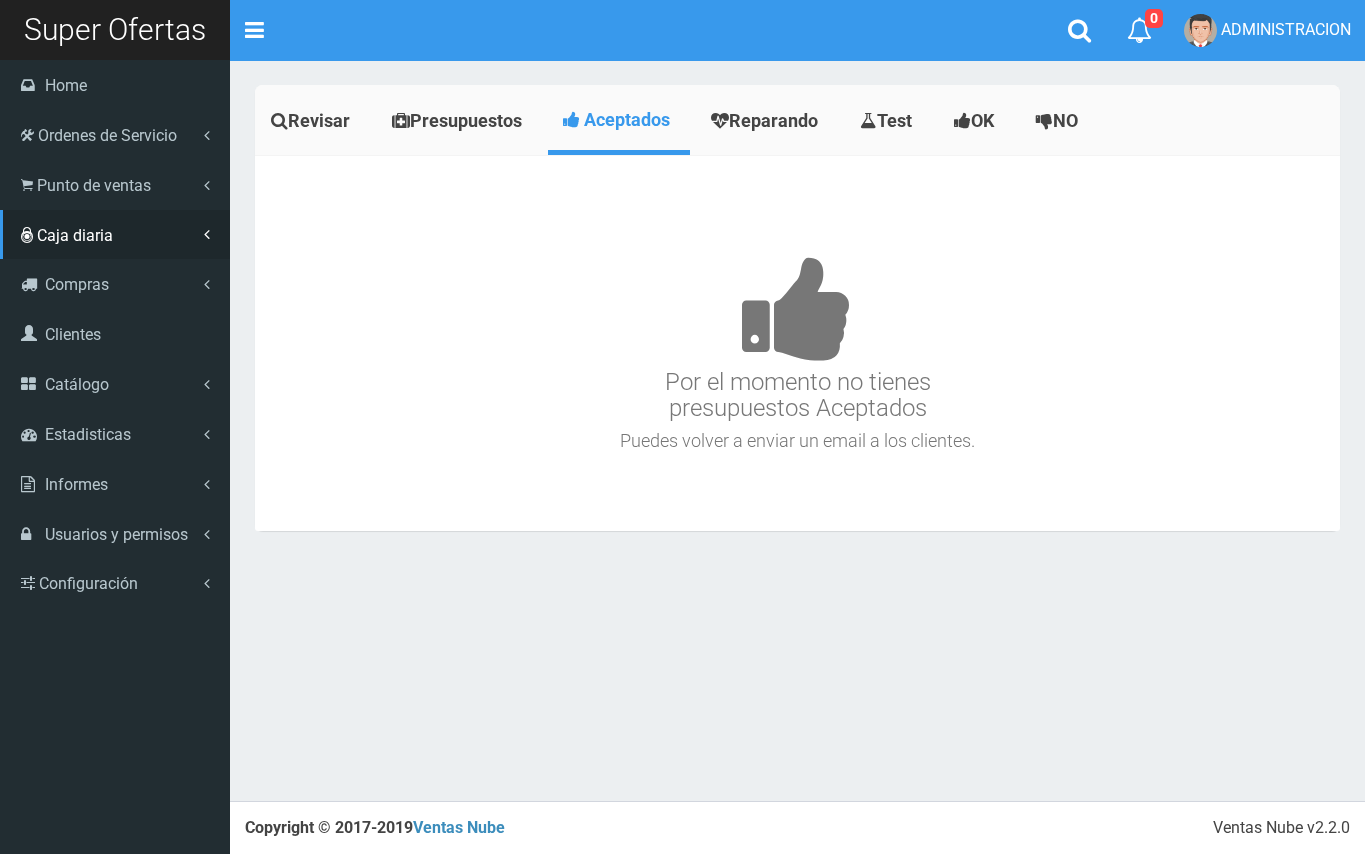 scroll, scrollTop: 0, scrollLeft: 0, axis: both 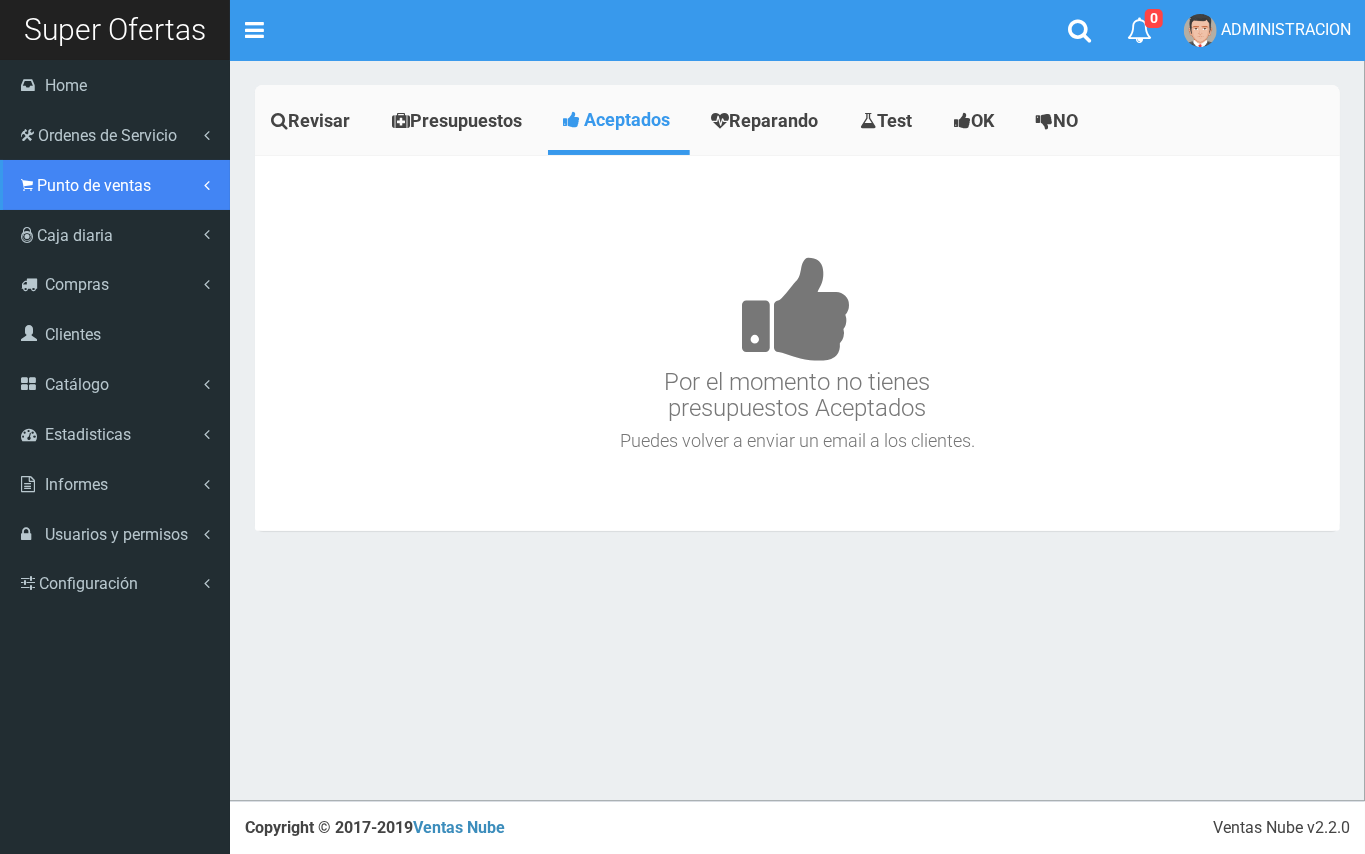 click on "Punto de ventas" at bounding box center (115, 135) 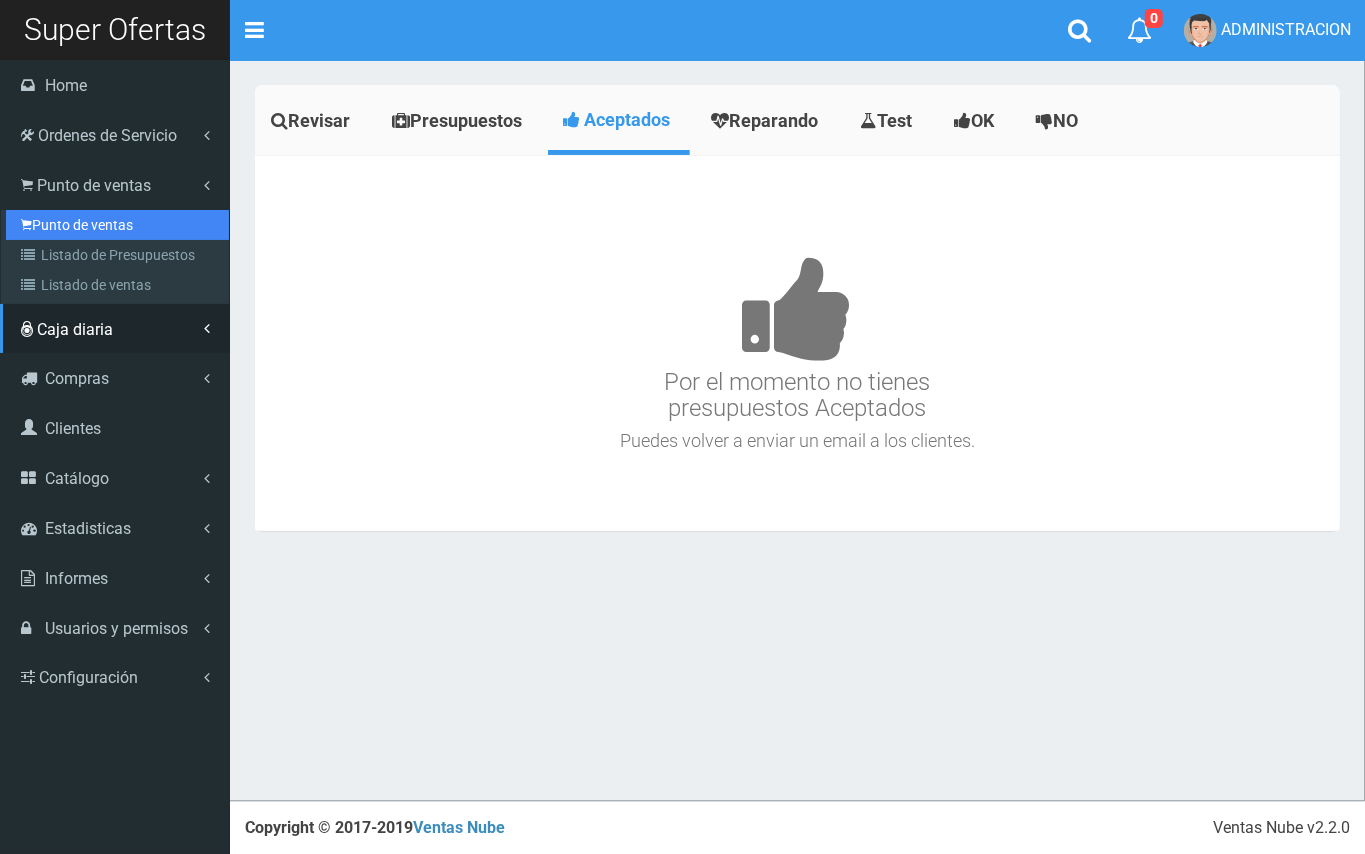 click on "Punto de ventas" at bounding box center [117, 225] 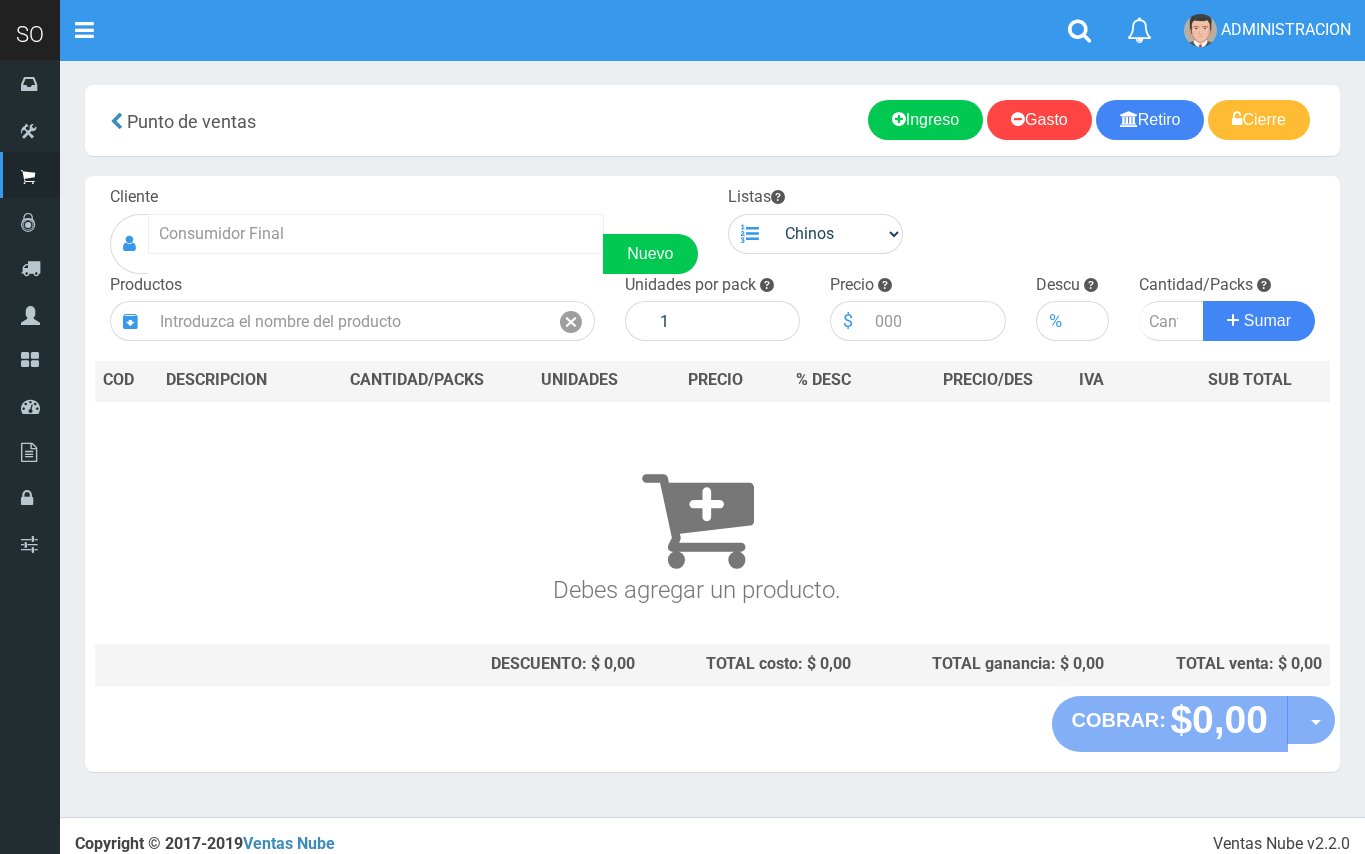 scroll, scrollTop: 0, scrollLeft: 0, axis: both 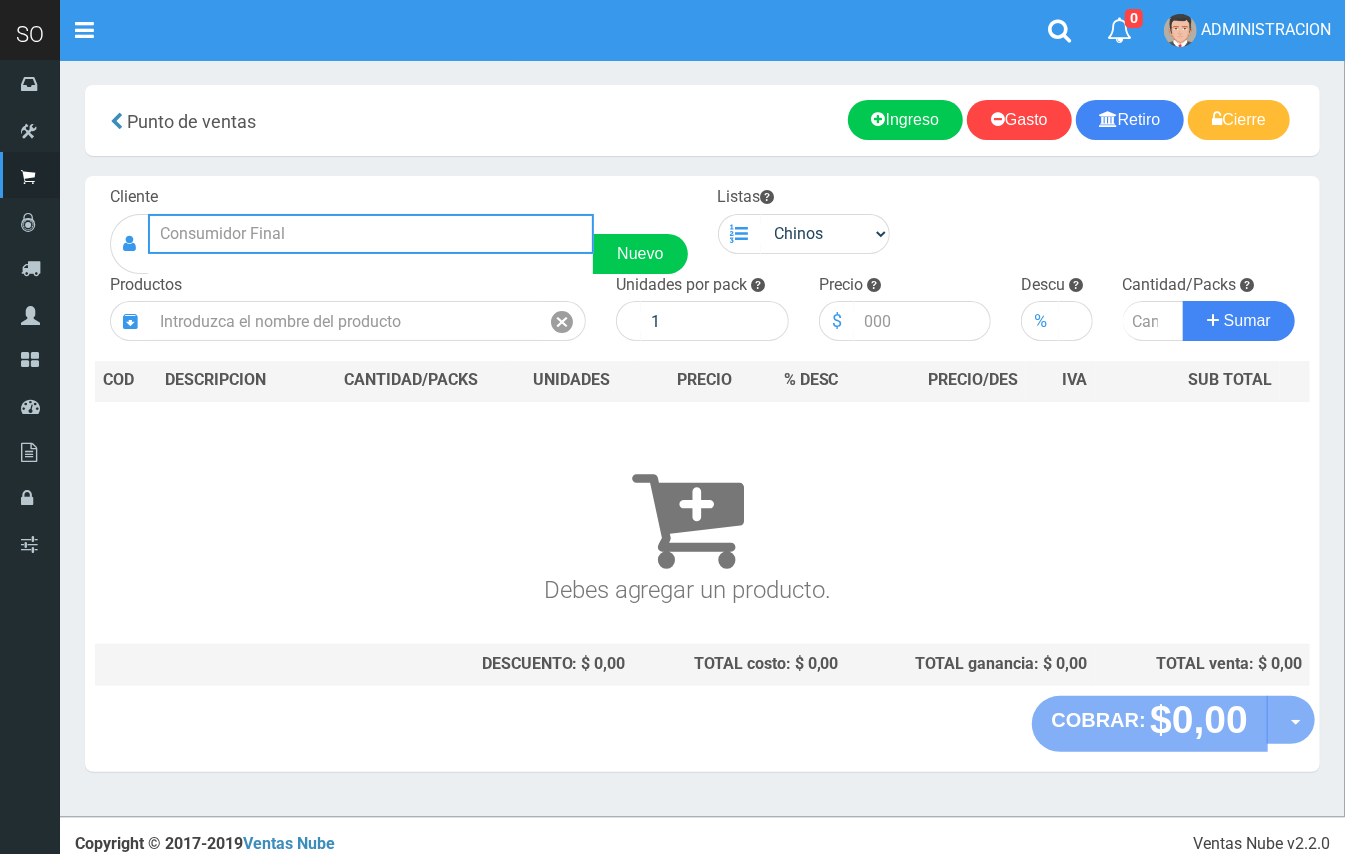 click at bounding box center [371, 234] 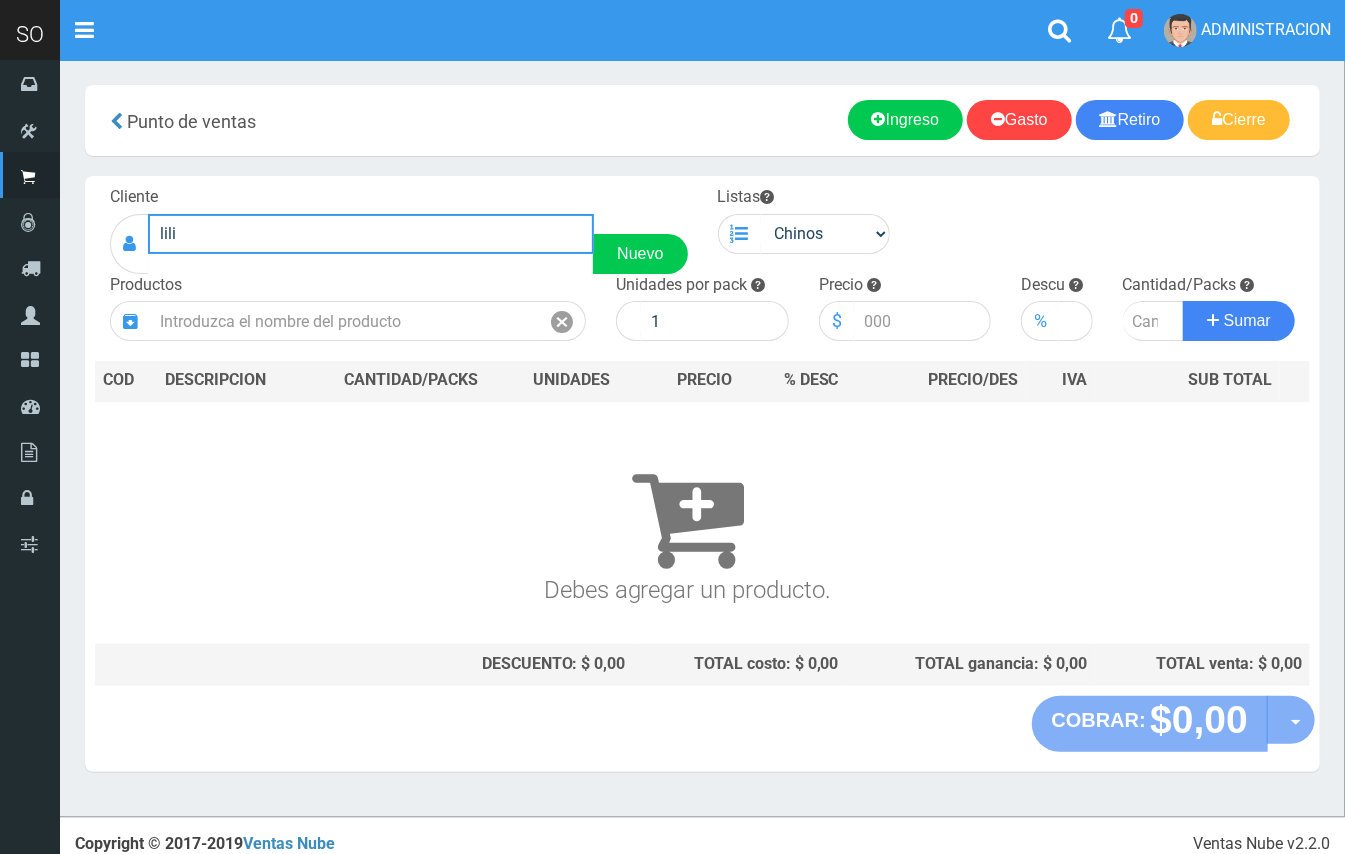 drag, startPoint x: 246, startPoint y: 221, endPoint x: 138, endPoint y: 221, distance: 108 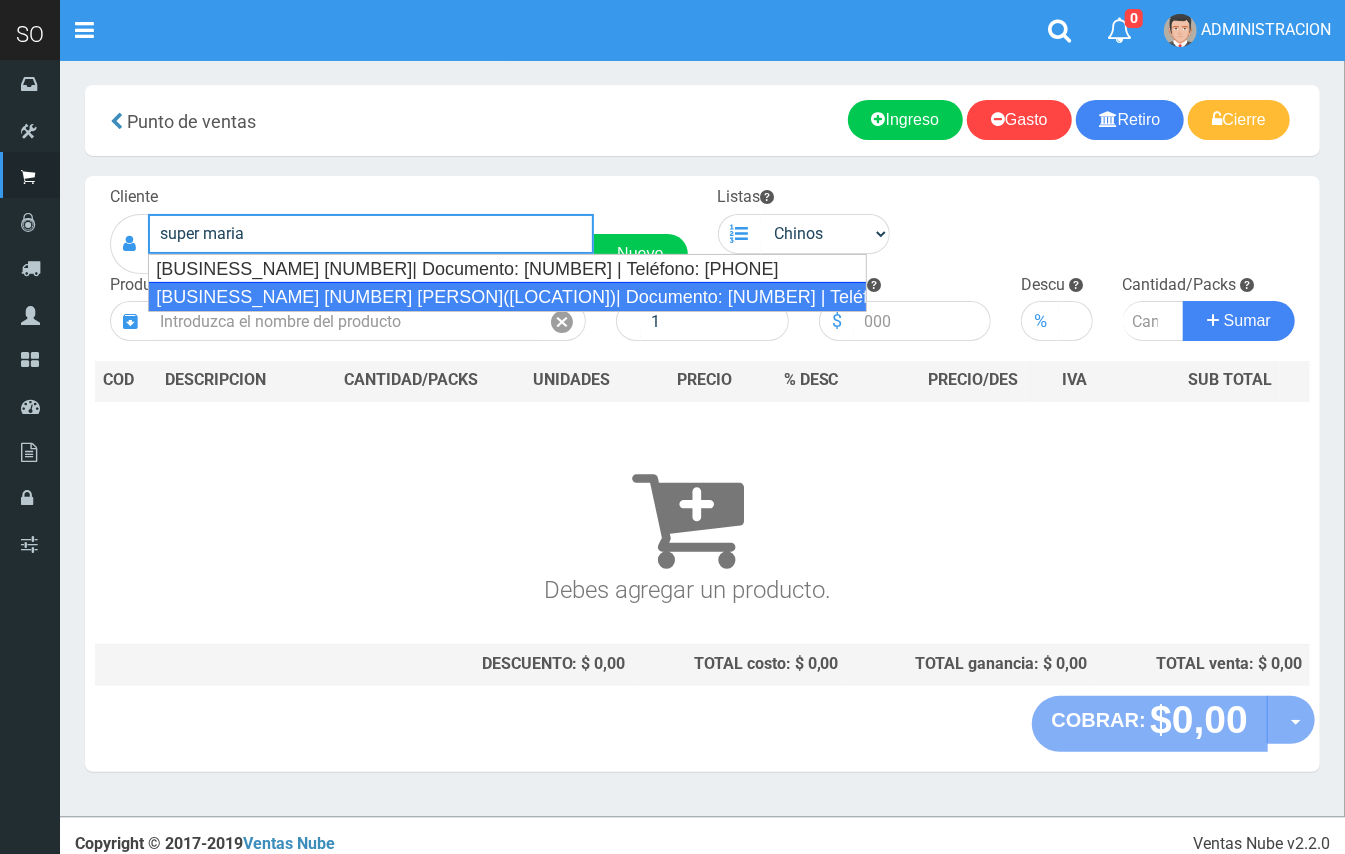 drag, startPoint x: 438, startPoint y: 288, endPoint x: 473, endPoint y: 286, distance: 35.057095 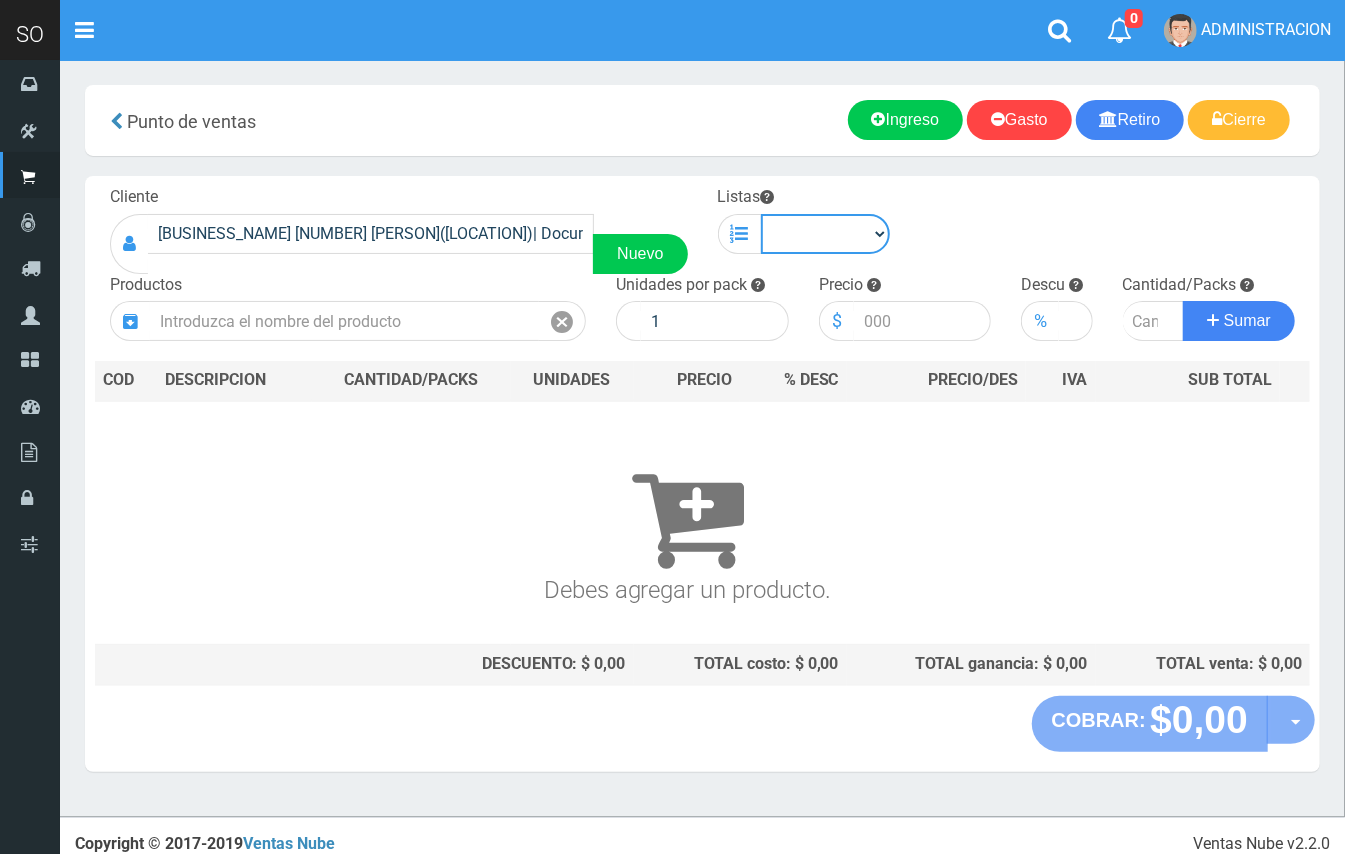 click on "Chinos
.
." at bounding box center [826, 234] 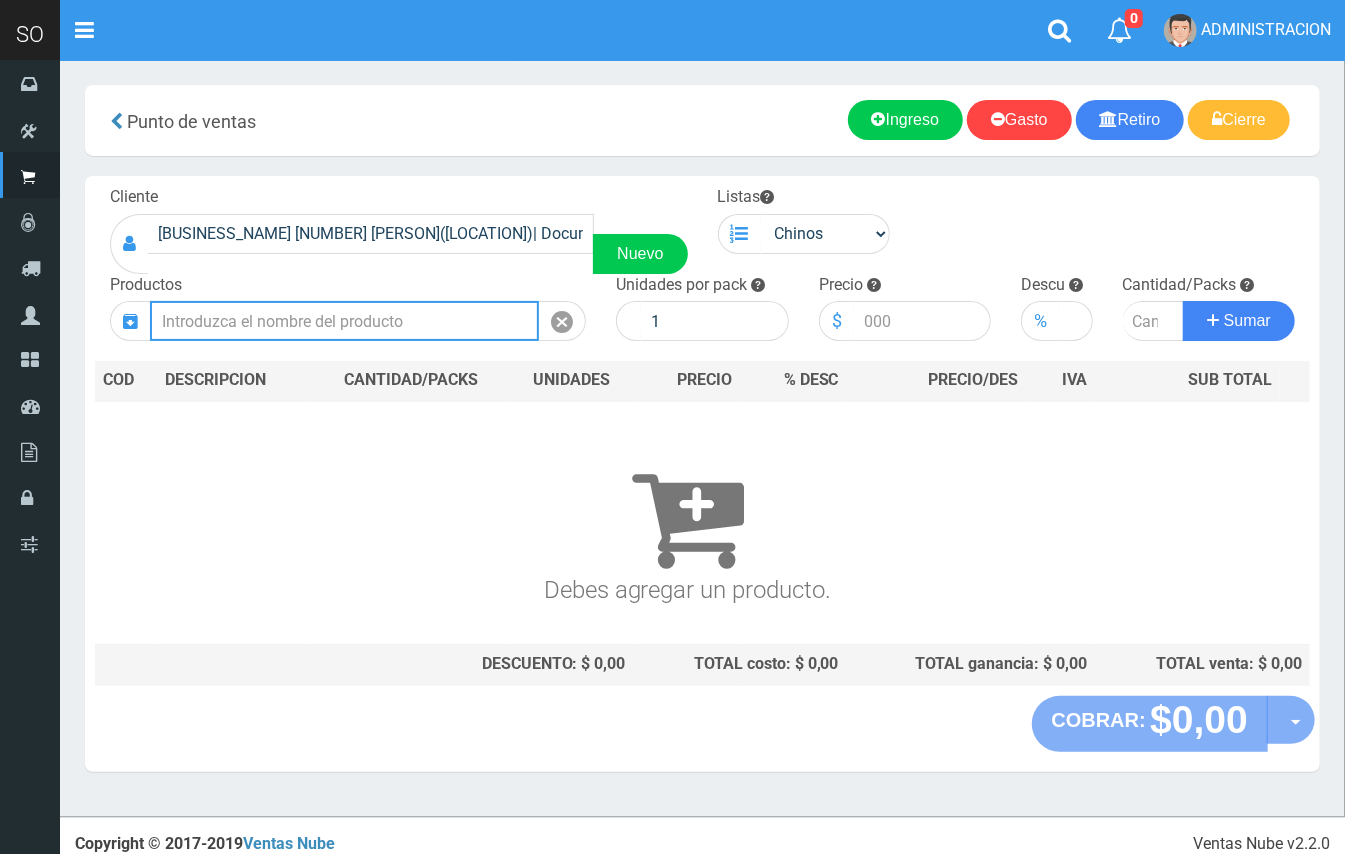 drag, startPoint x: 396, startPoint y: 326, endPoint x: 336, endPoint y: 274, distance: 79.397736 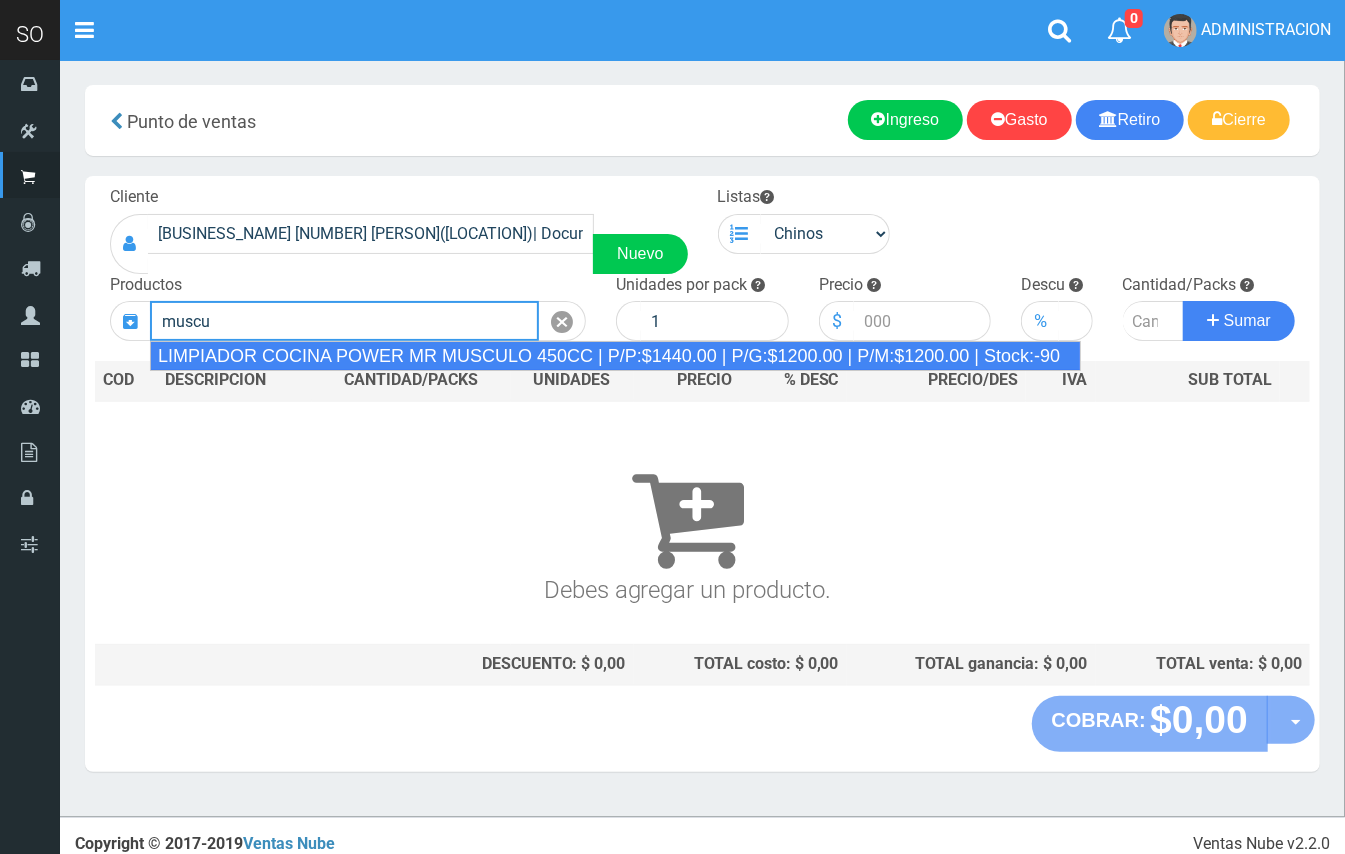 click on "LIMPIADOR COCINA POWER MR MUSCULO 450CC  | P/P:$1440.00 | P/G:$1200.00 | P/M:$1200.00 | Stock:-90" at bounding box center [615, 356] 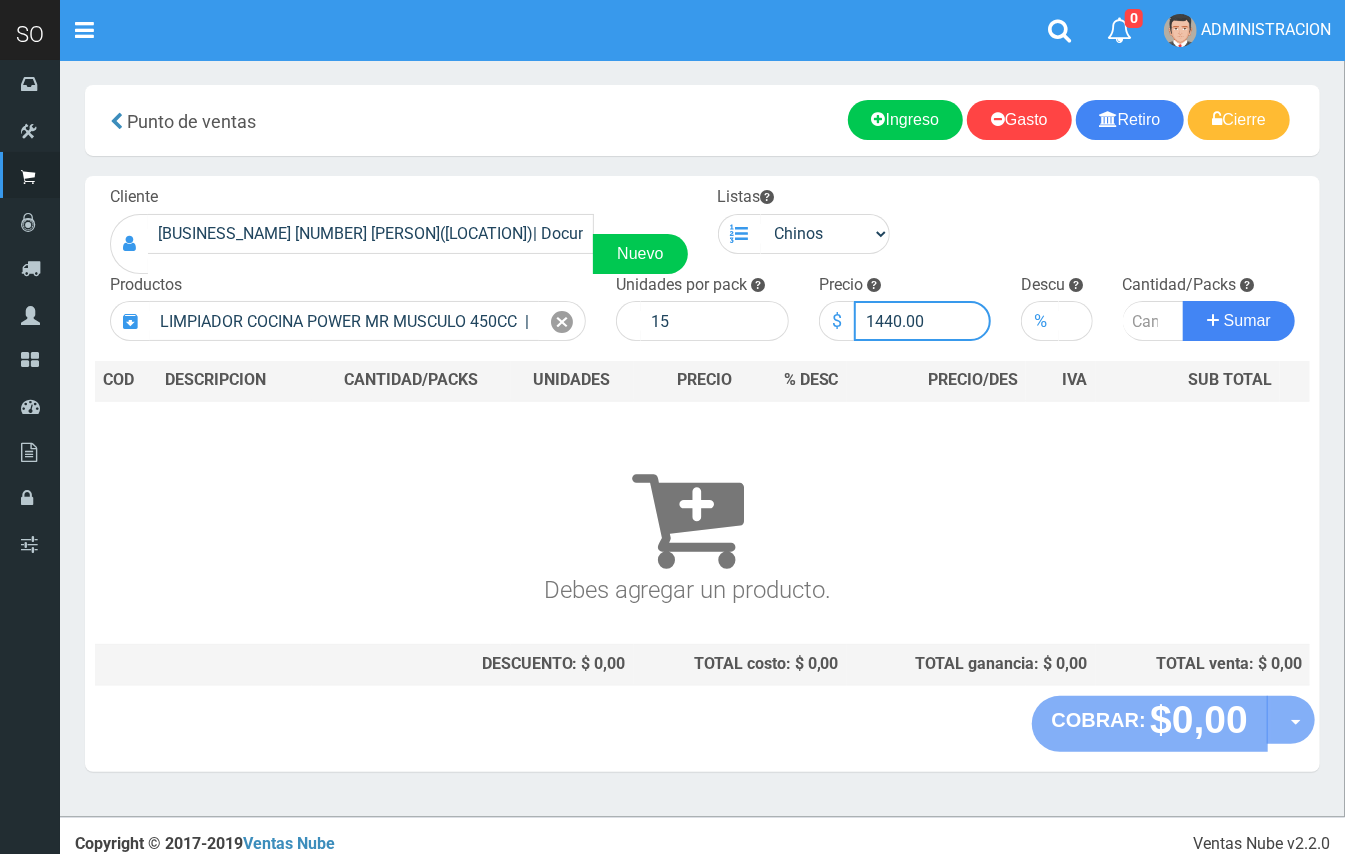 drag, startPoint x: 900, startPoint y: 317, endPoint x: 878, endPoint y: 318, distance: 22.022715 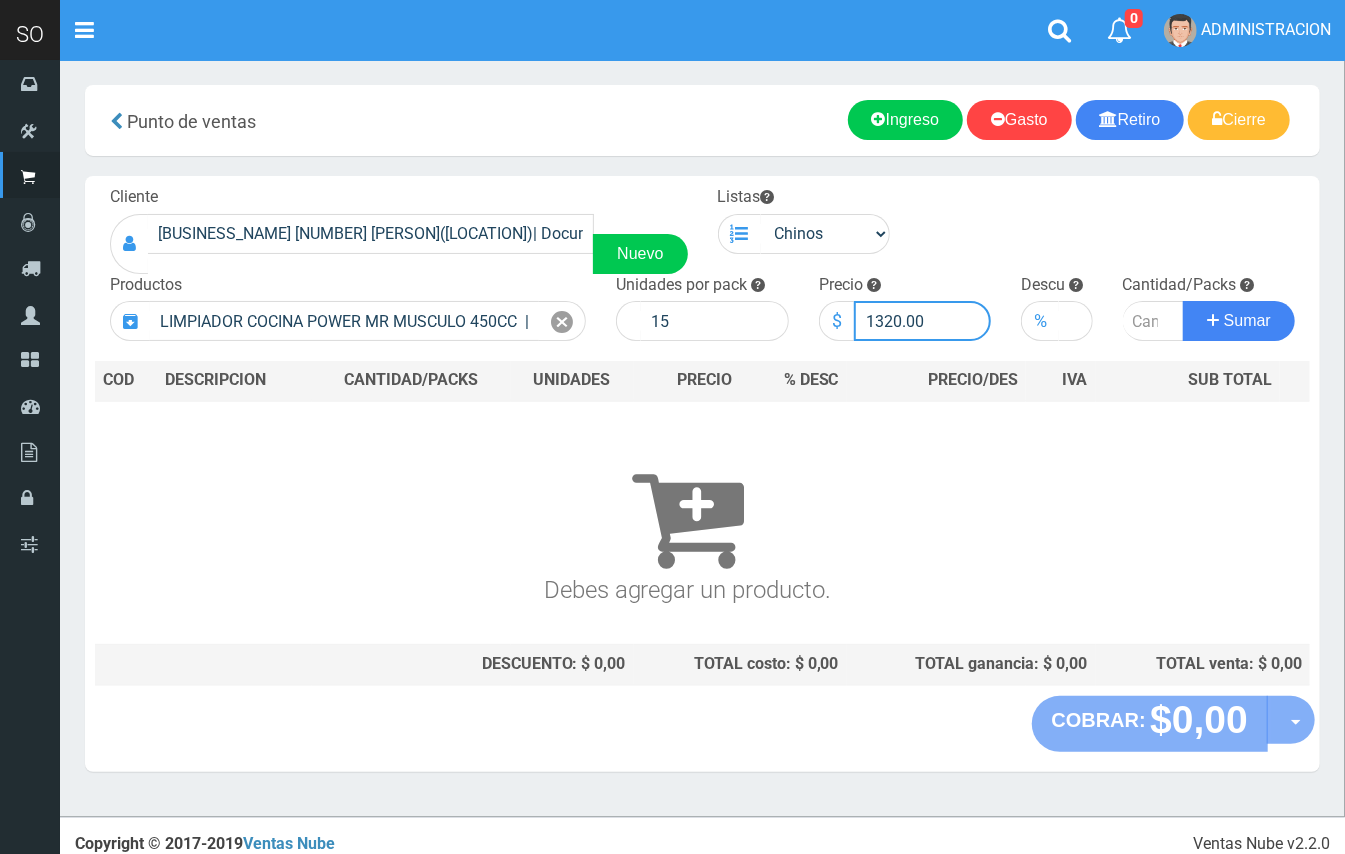 type on "1320.00" 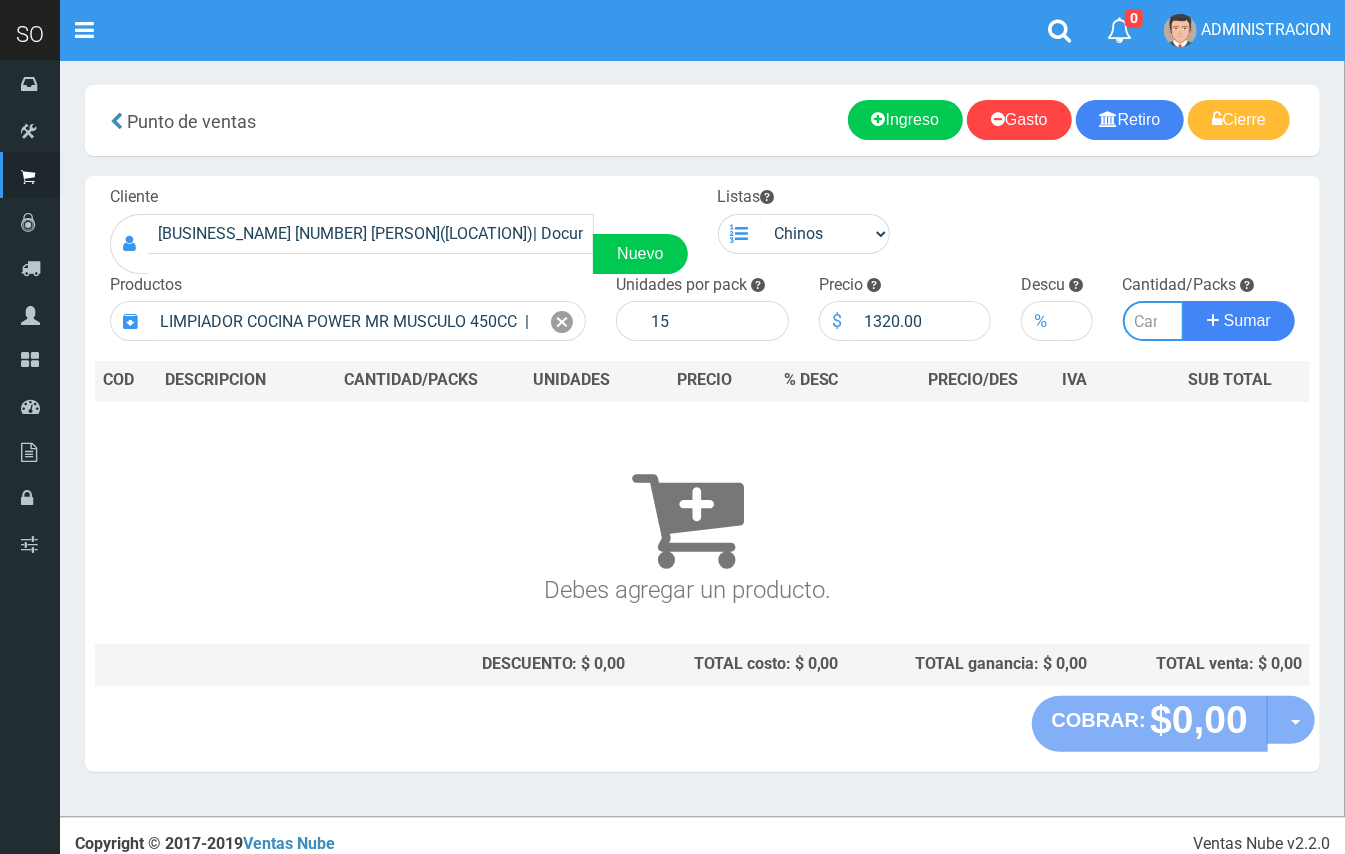 click at bounding box center [1154, 321] 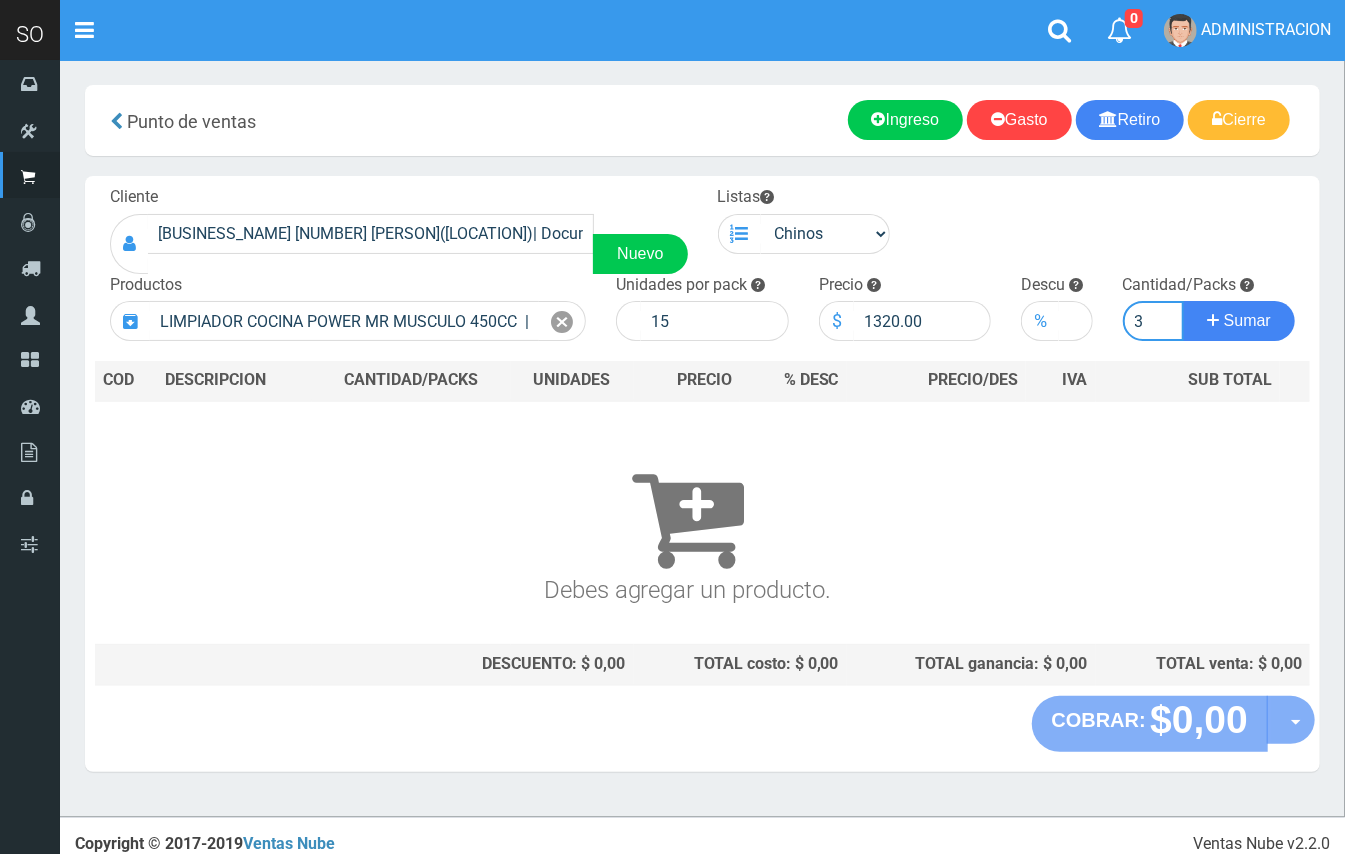 type on "3" 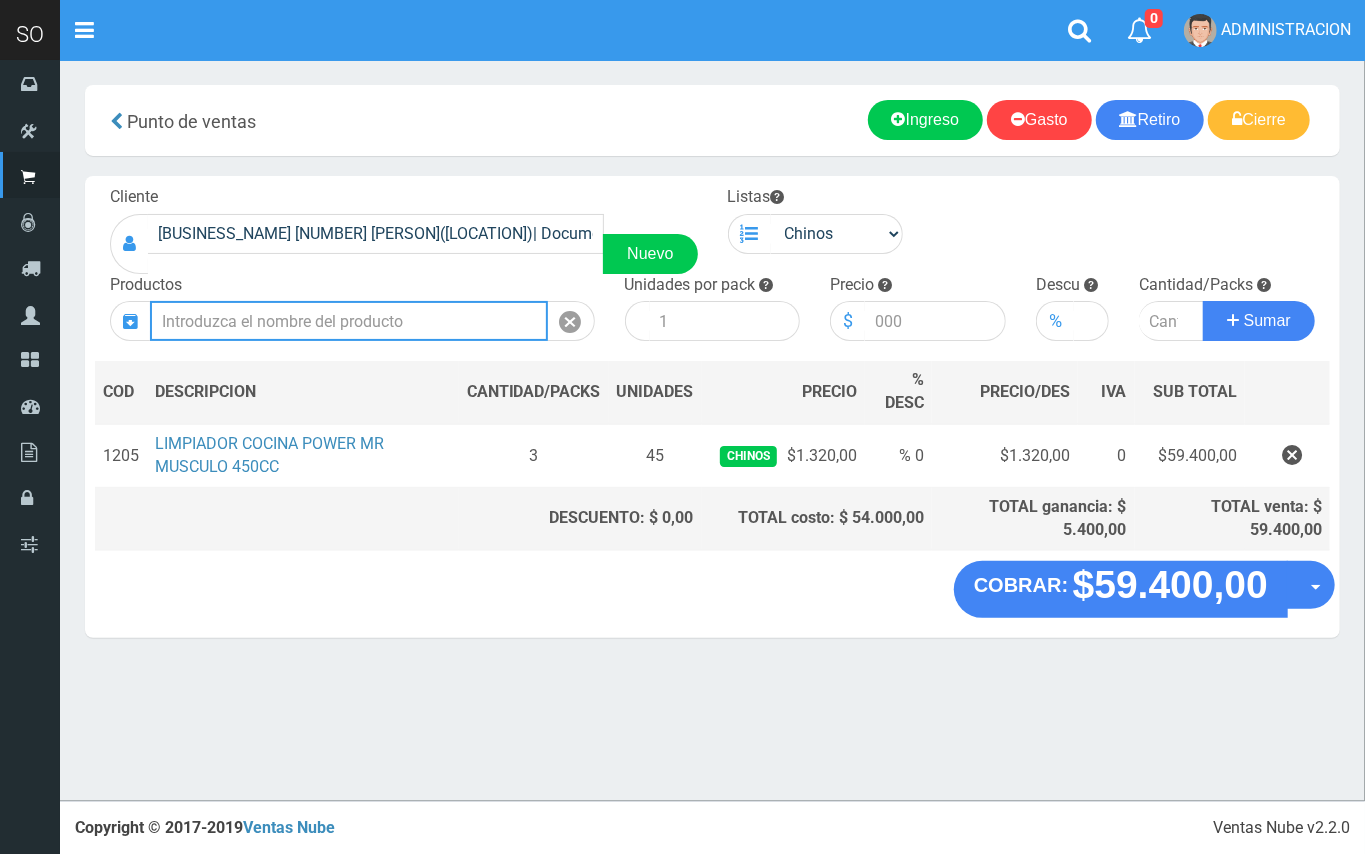 drag, startPoint x: 372, startPoint y: 308, endPoint x: 366, endPoint y: 318, distance: 11.661903 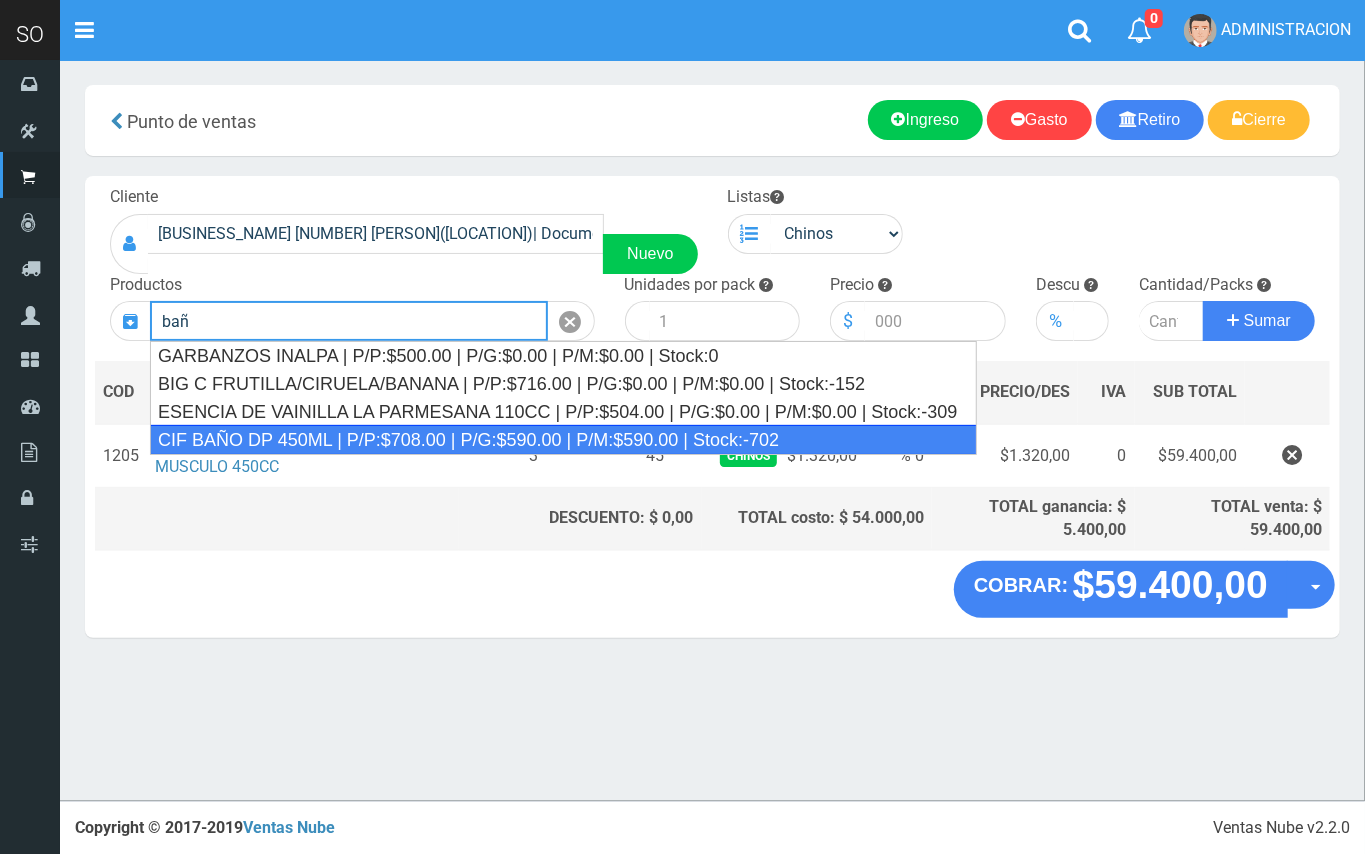 click on "CIF BAÑO DP 450ML | P/P:$708.00 | P/G:$590.00 | P/M:$590.00 | Stock:-702" at bounding box center (563, 440) 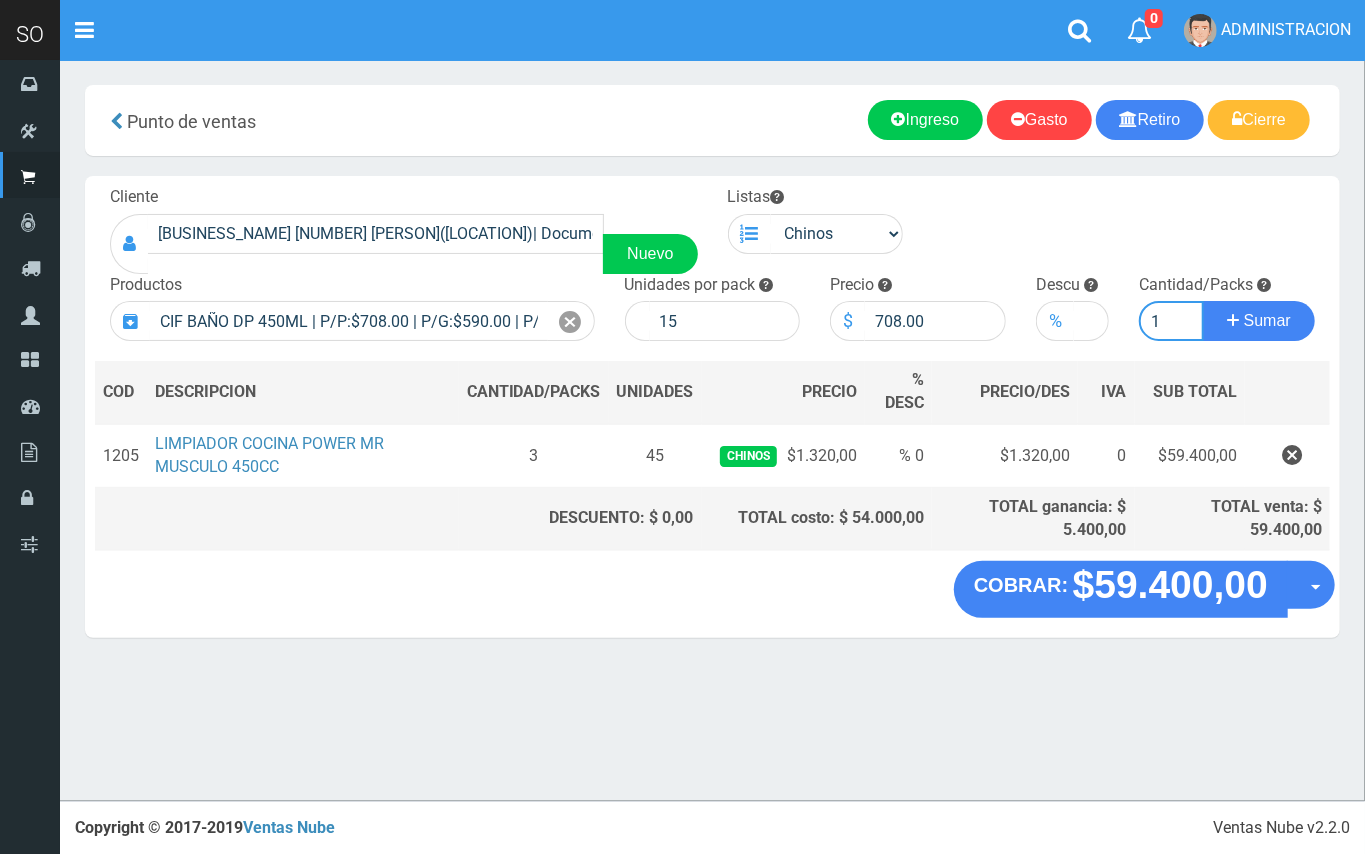 type on "1" 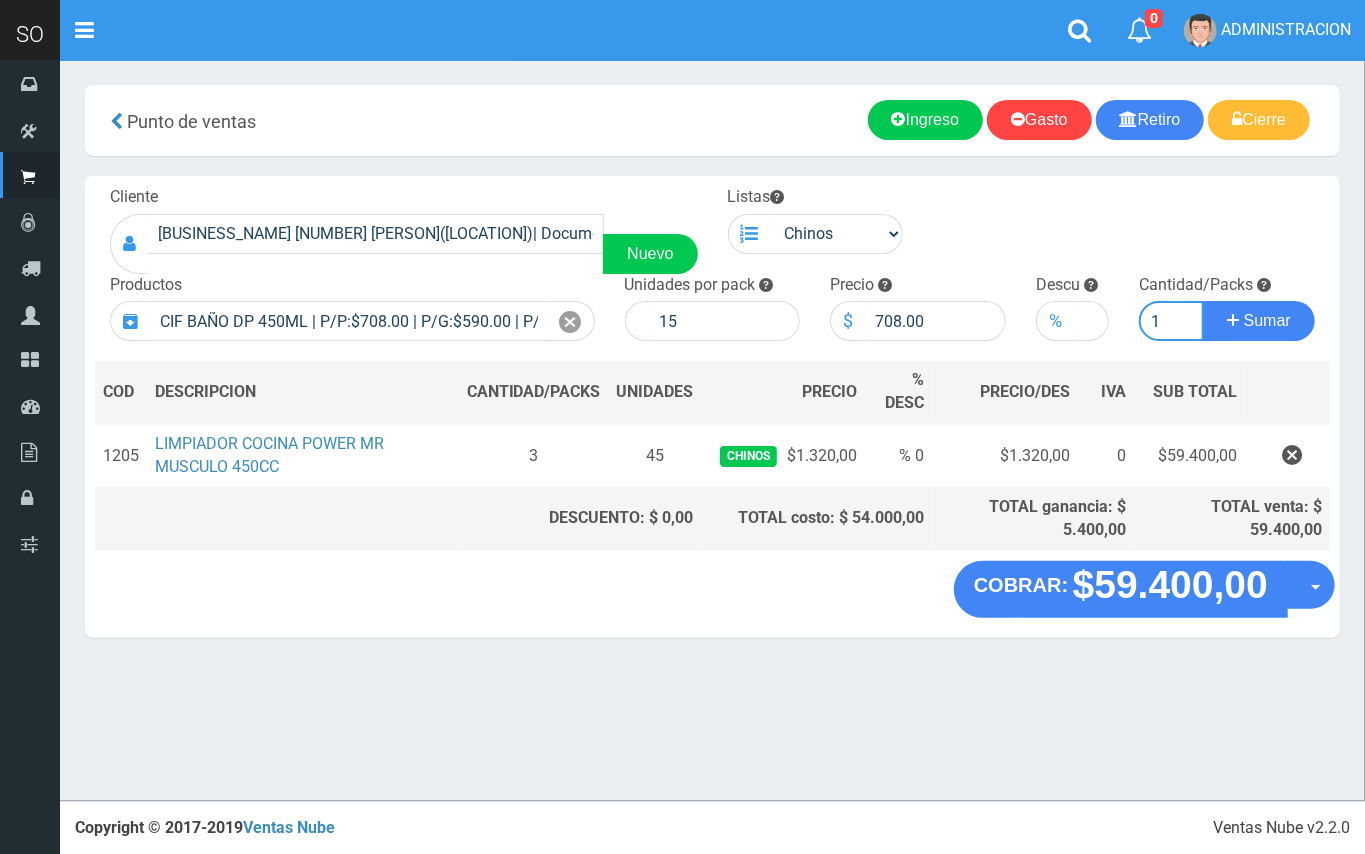 click on "Sumar" at bounding box center (1259, 321) 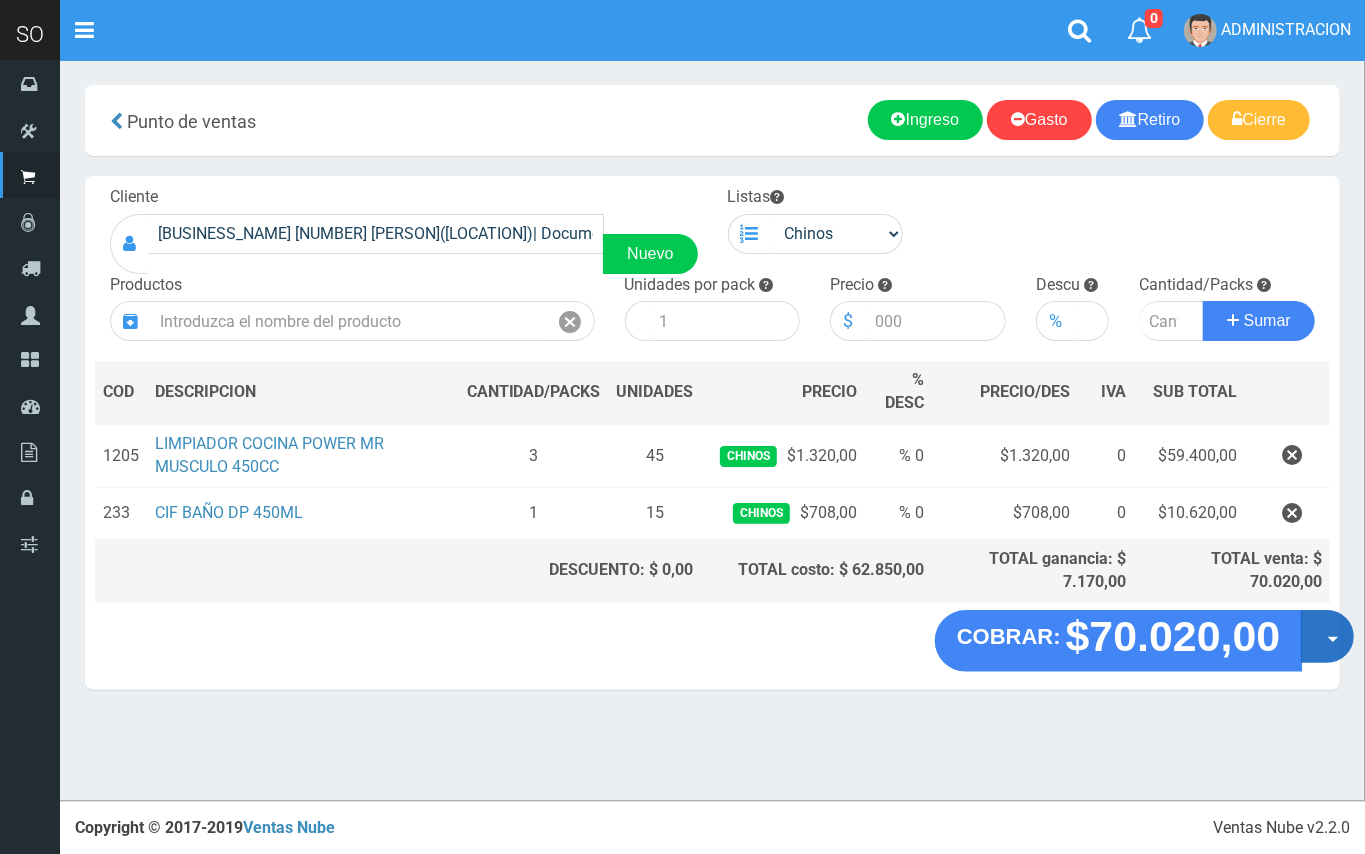 click at bounding box center (1333, 640) 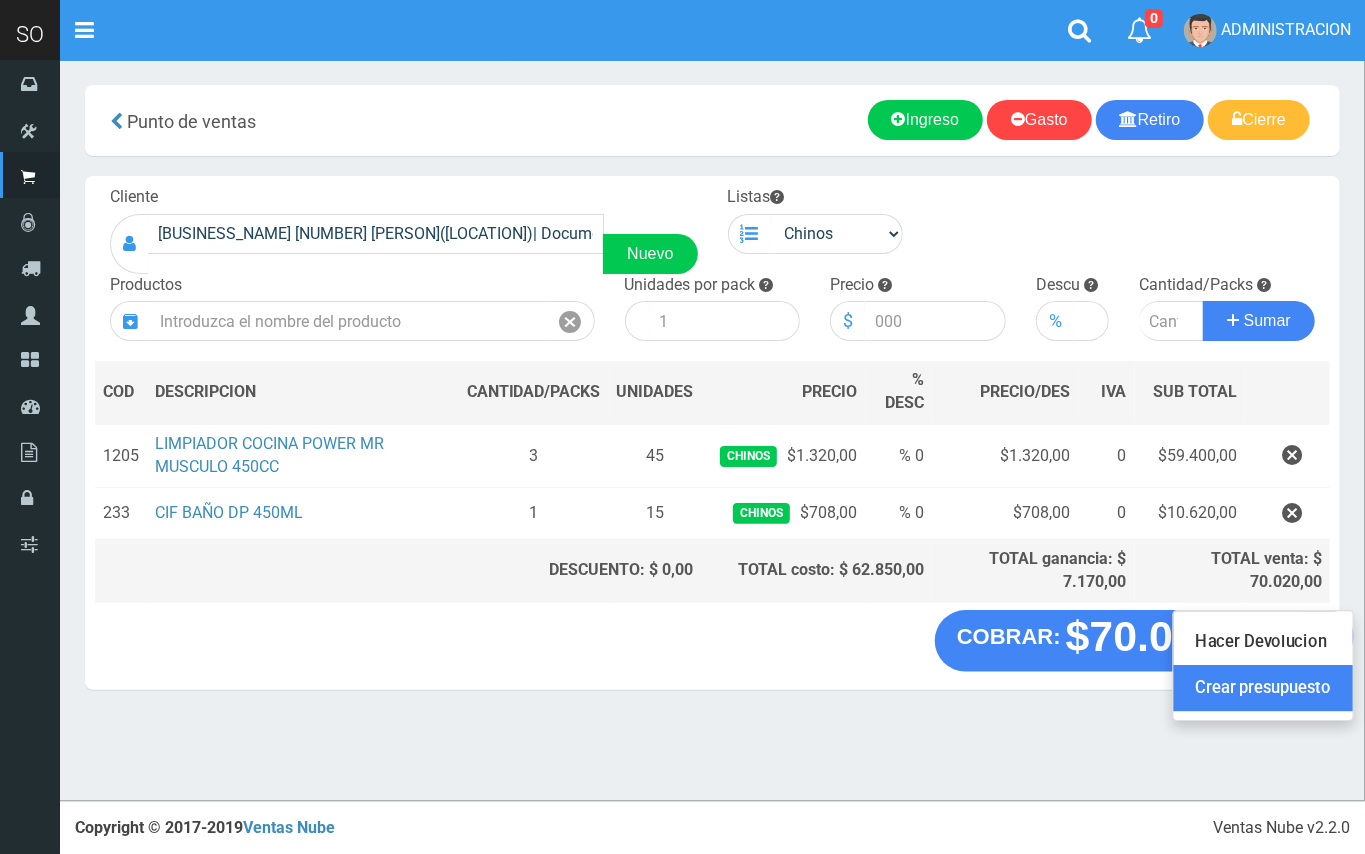 click on "Crear presupuesto" at bounding box center [1263, 689] 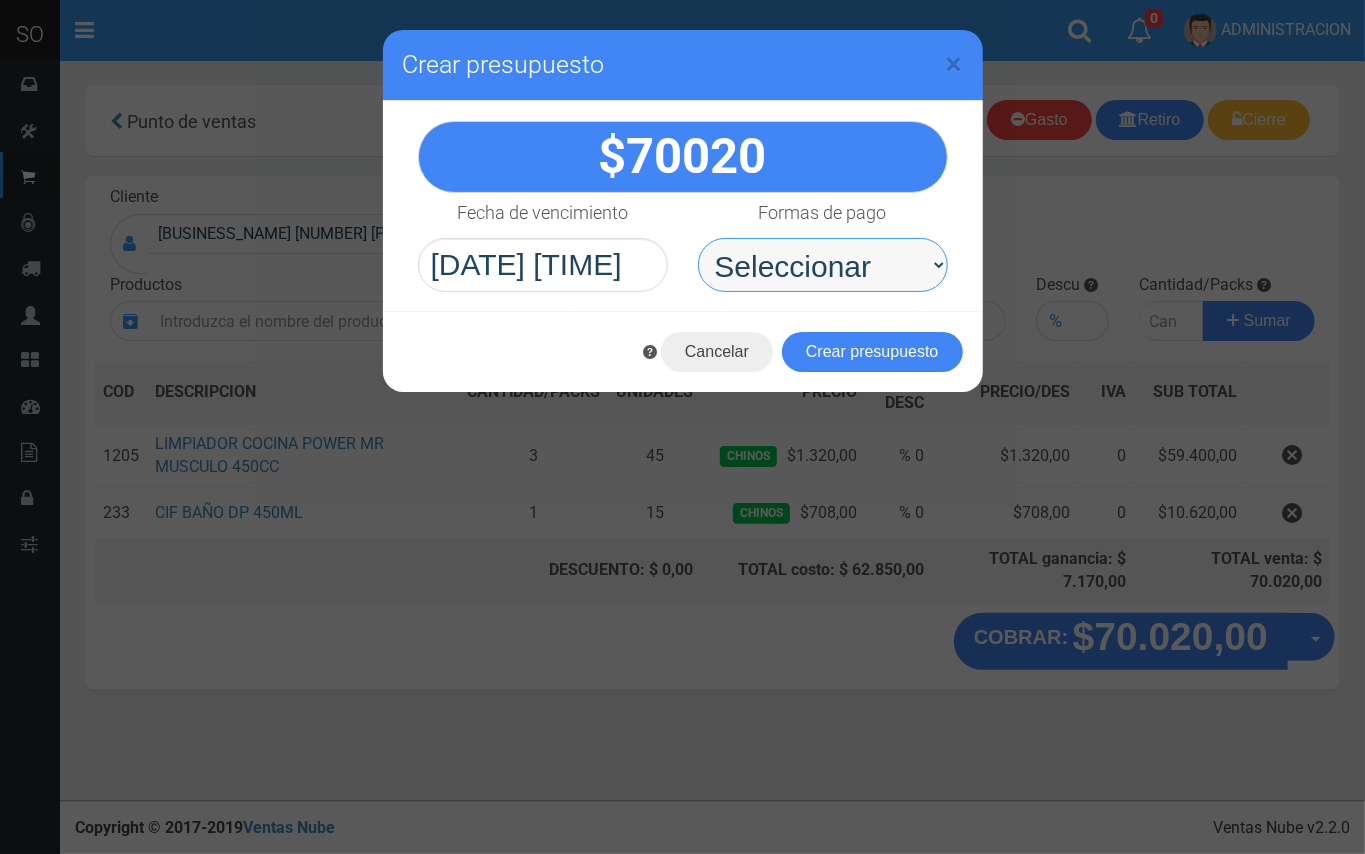 click on "Seleccionar
Efectivo
Tarjeta de Crédito
Depósito
Débito" at bounding box center [823, 265] 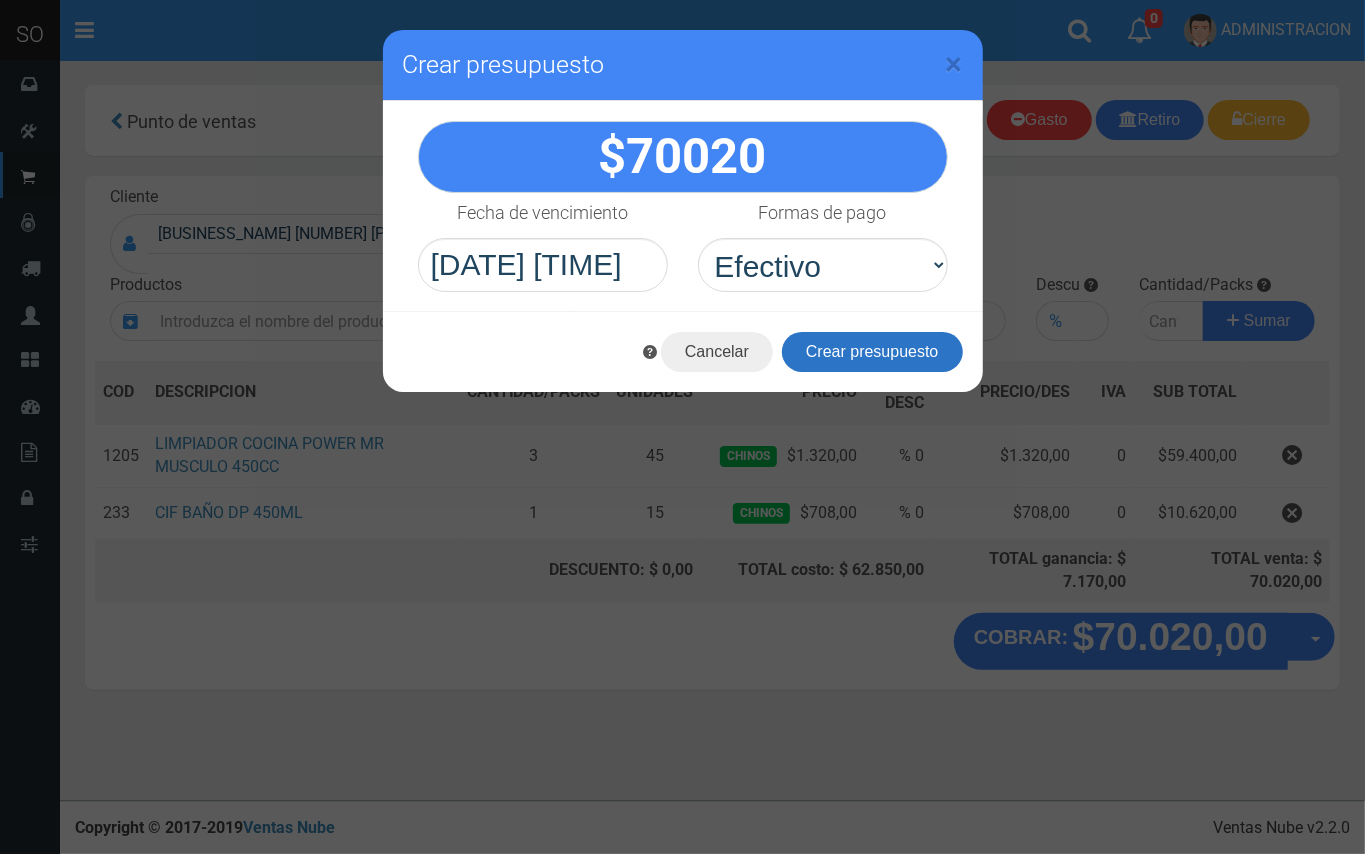 click on "Crear presupuesto" at bounding box center [872, 352] 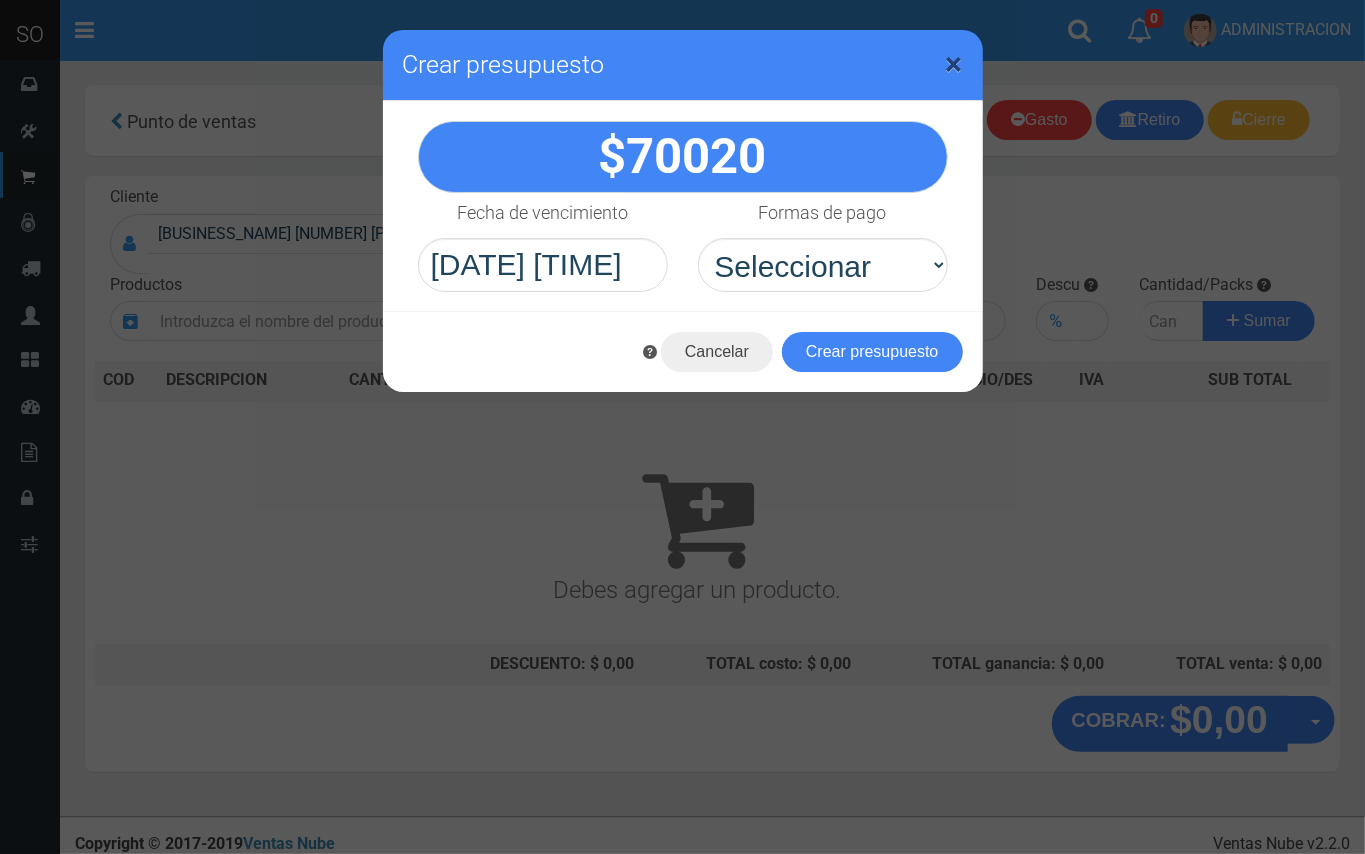 drag, startPoint x: 956, startPoint y: 64, endPoint x: 670, endPoint y: 1, distance: 292.85663 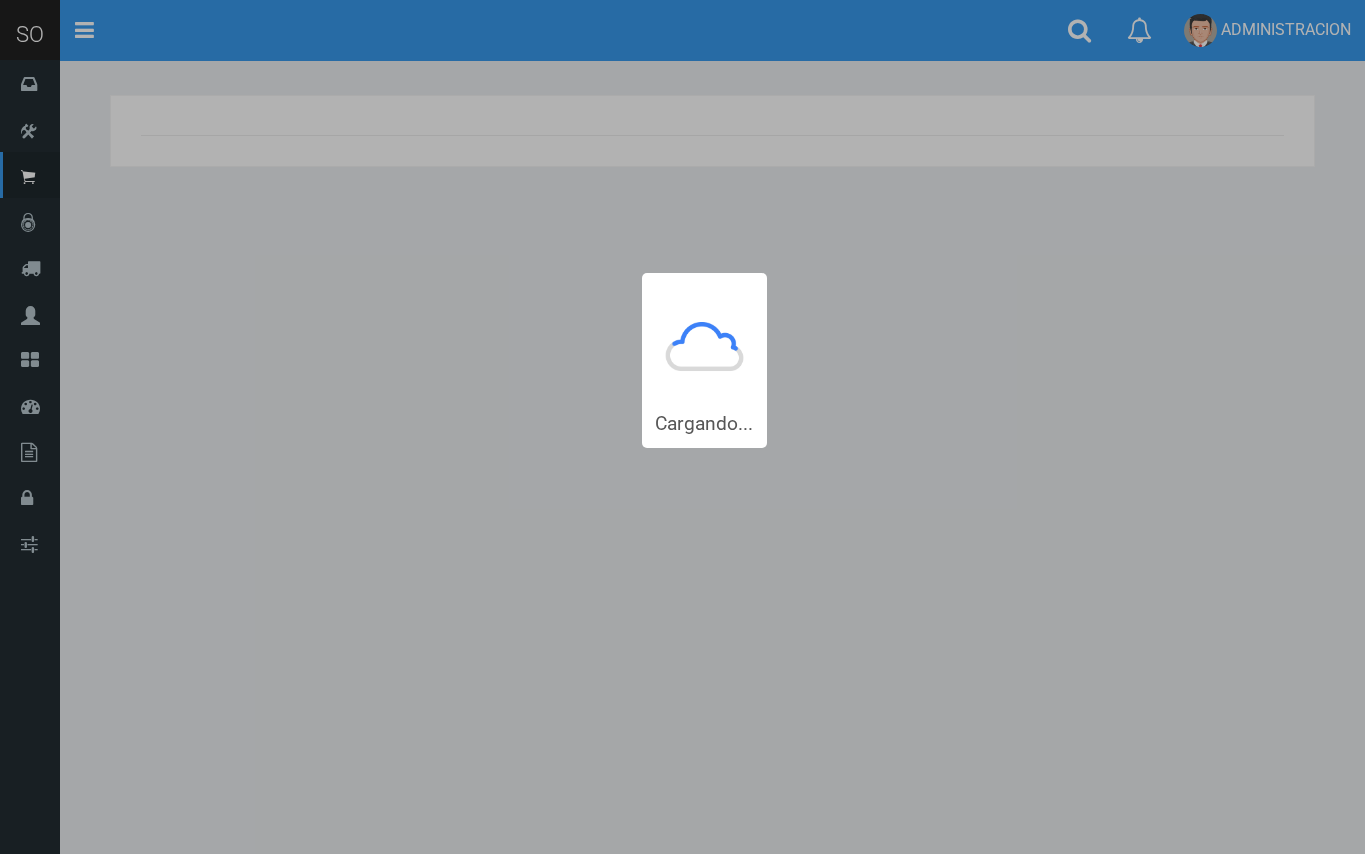 scroll, scrollTop: 0, scrollLeft: 0, axis: both 